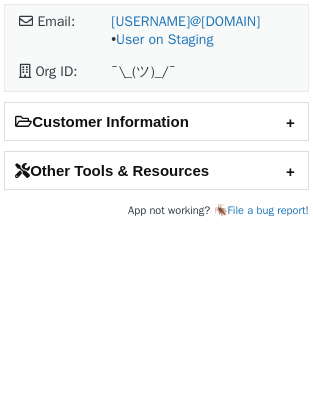 scroll, scrollTop: 0, scrollLeft: 0, axis: both 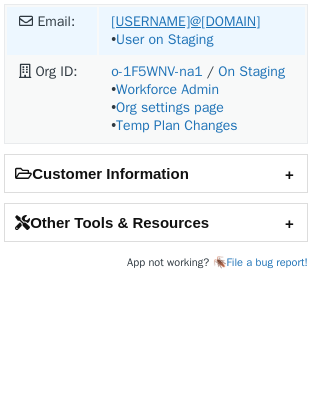 click on "ardit-caushi@sysco.com" at bounding box center (185, 21) 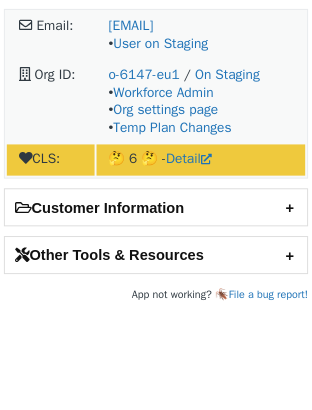 scroll, scrollTop: 0, scrollLeft: 0, axis: both 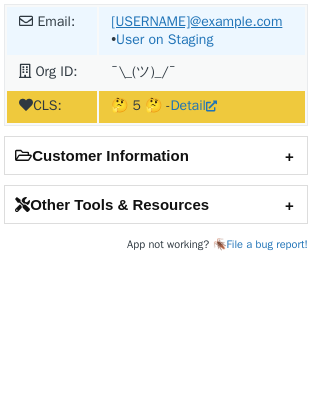 click on "victor.chu@dragonpass.com" at bounding box center [196, 21] 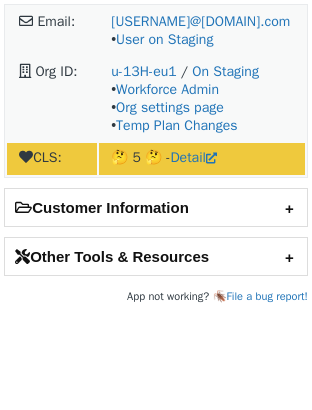 scroll, scrollTop: 0, scrollLeft: 0, axis: both 